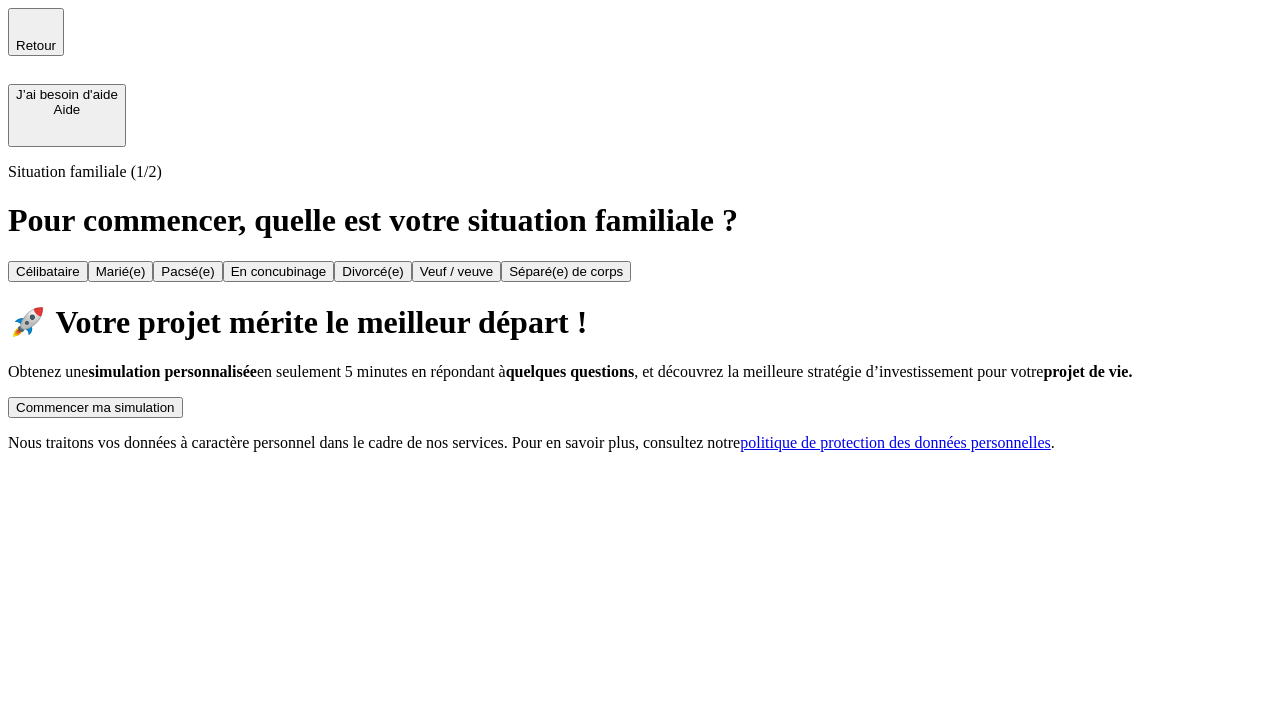scroll, scrollTop: 0, scrollLeft: 0, axis: both 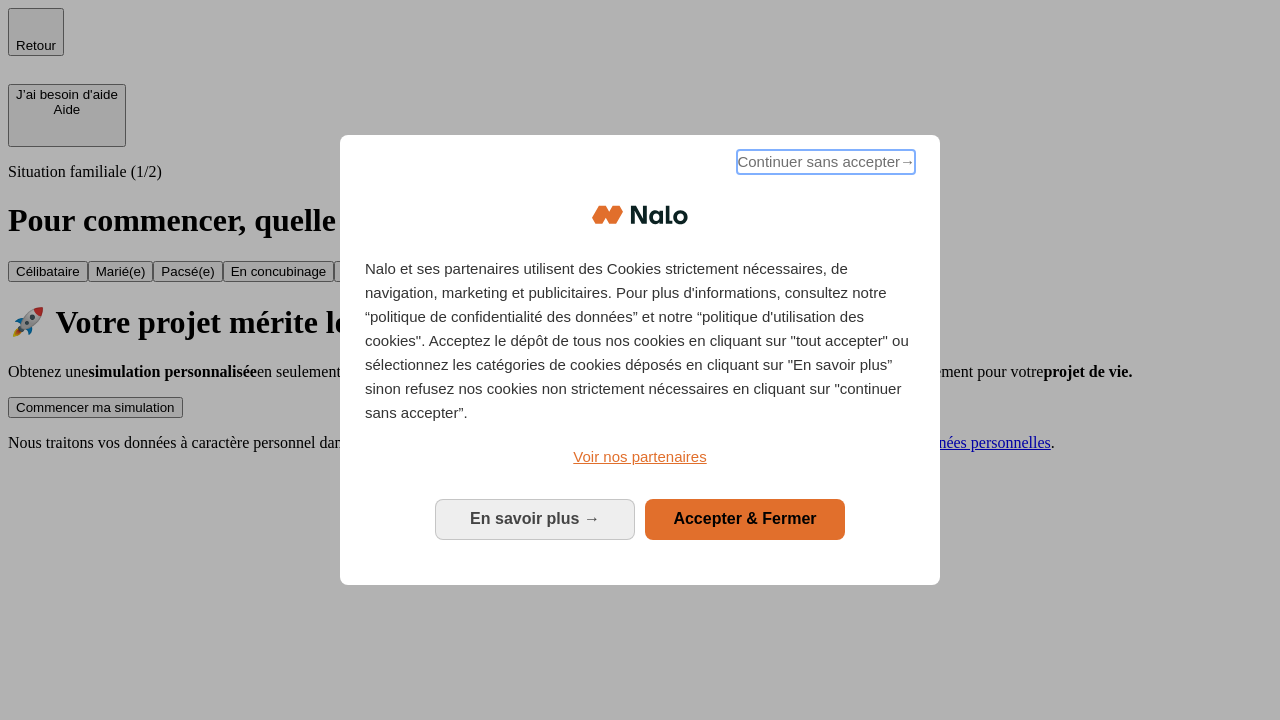 click on "Continuer sans accepter  →" at bounding box center [826, 162] 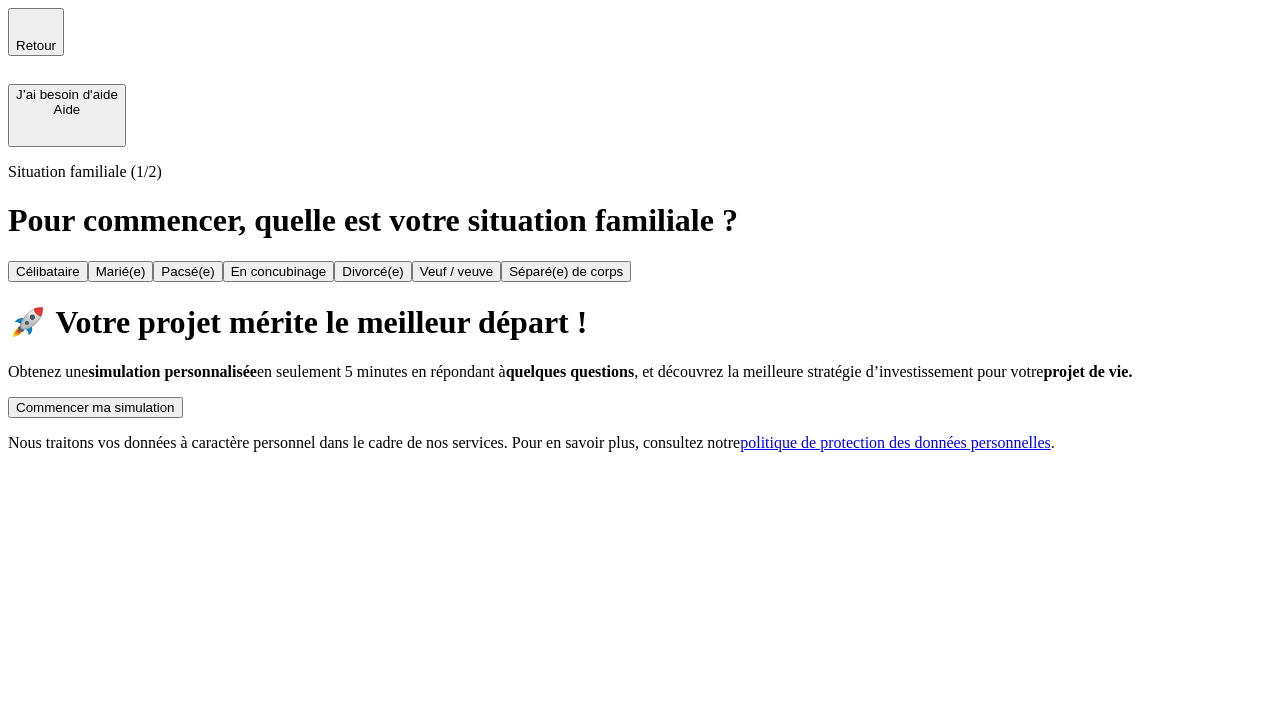 click on "Commencer ma simulation" at bounding box center (95, 407) 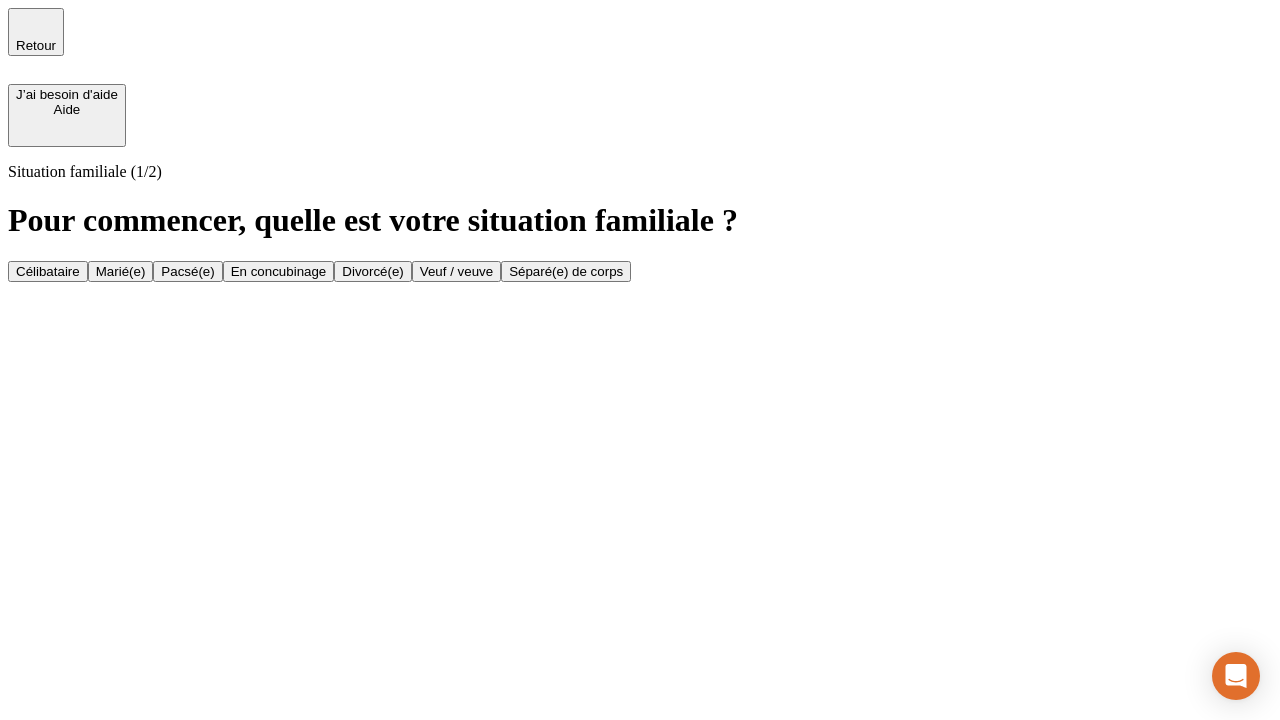 click on "Célibataire" at bounding box center (48, 271) 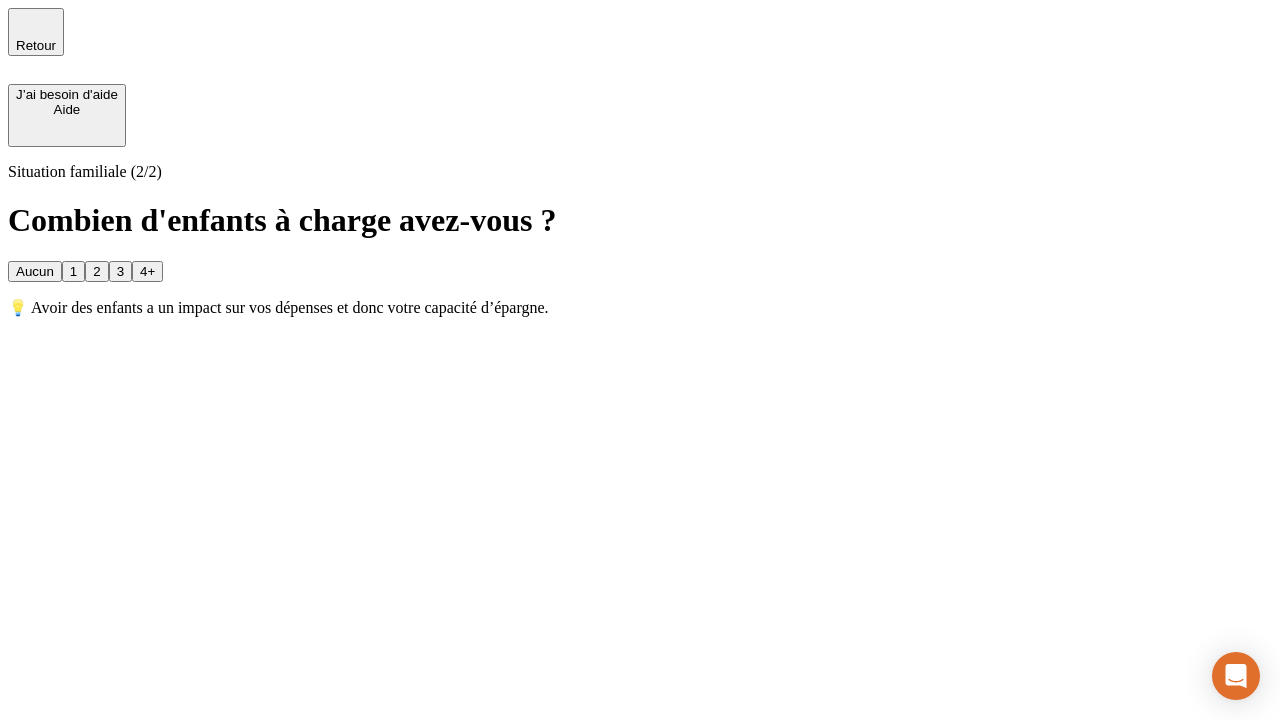 click on "Aucun" at bounding box center (35, 271) 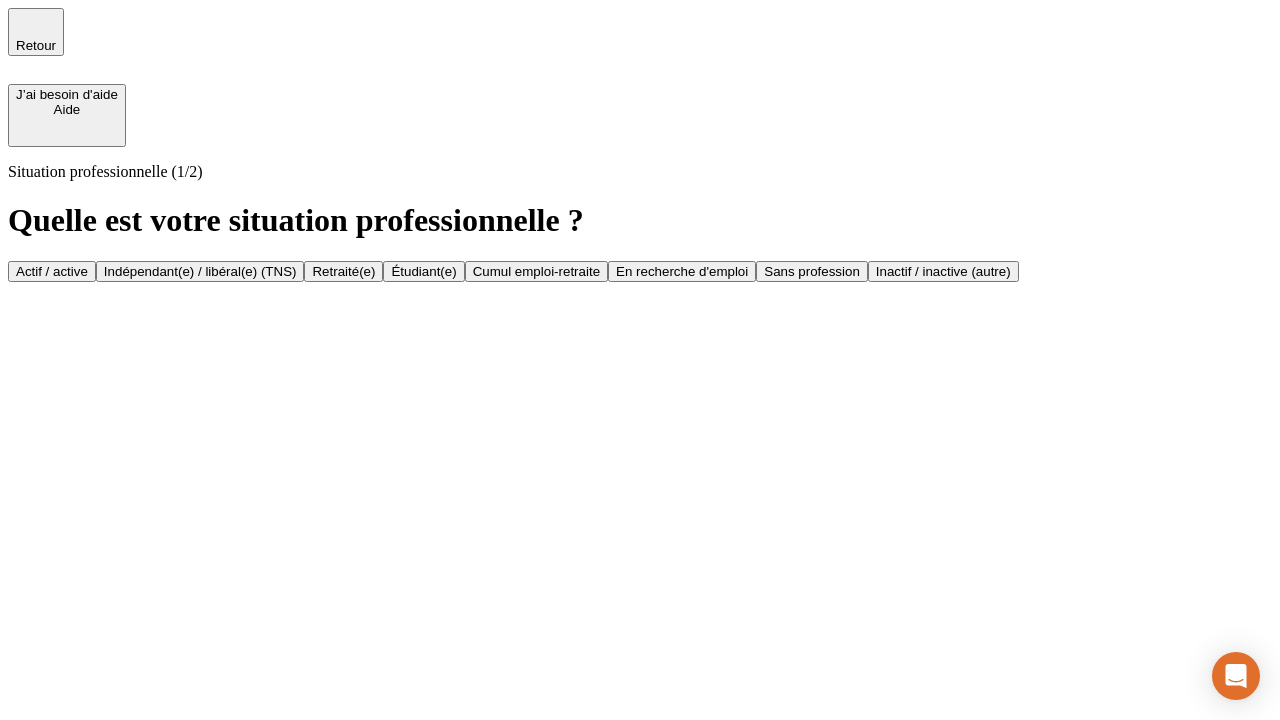 click on "Actif / active" at bounding box center [52, 271] 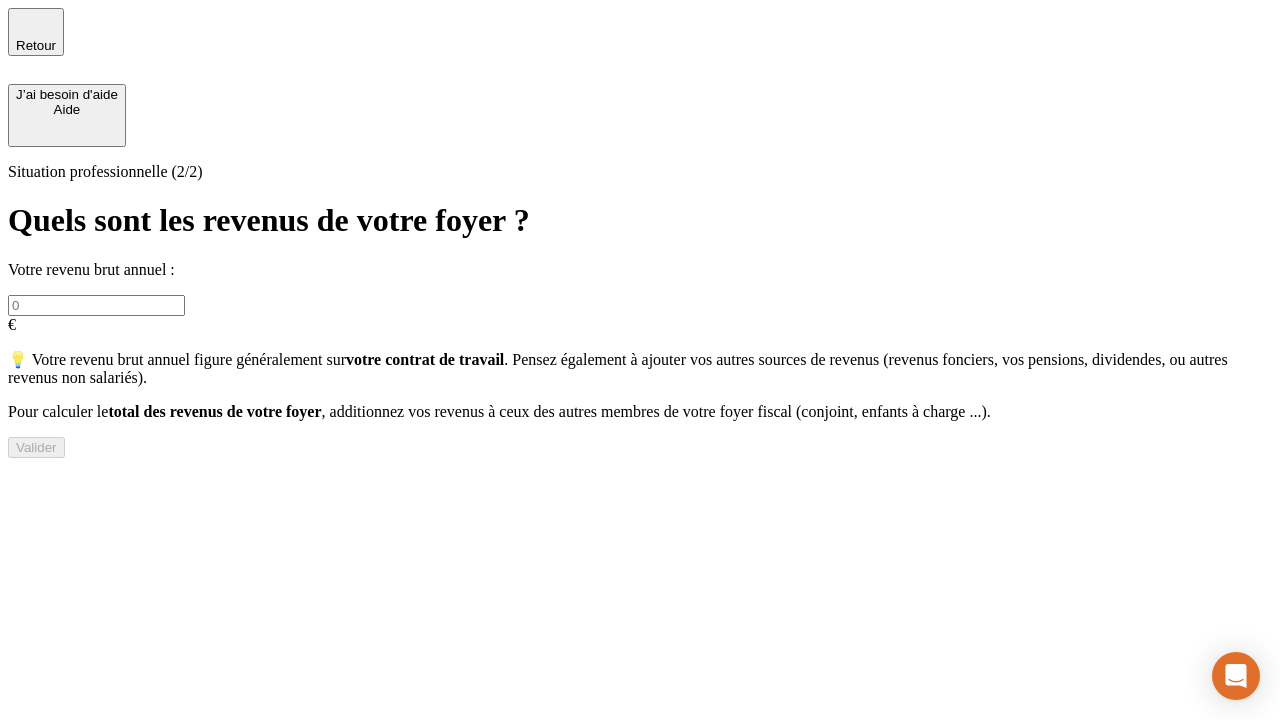 click at bounding box center [96, 305] 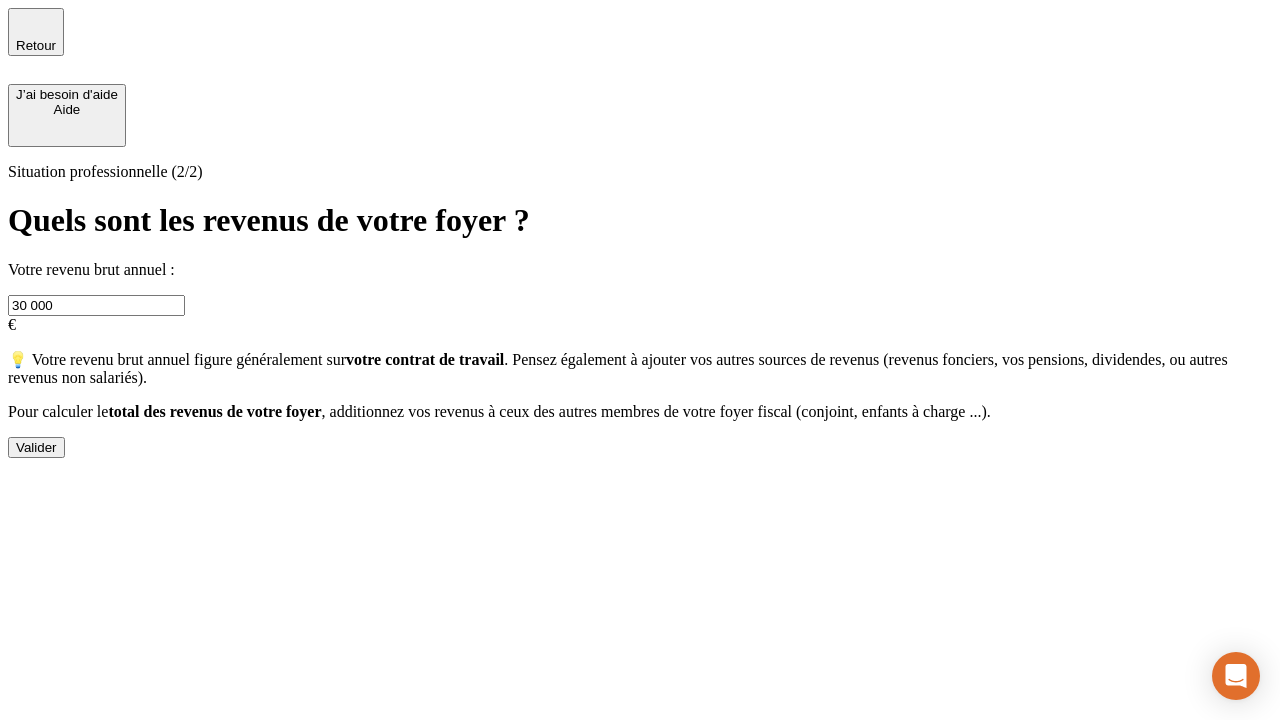 type on "30 000" 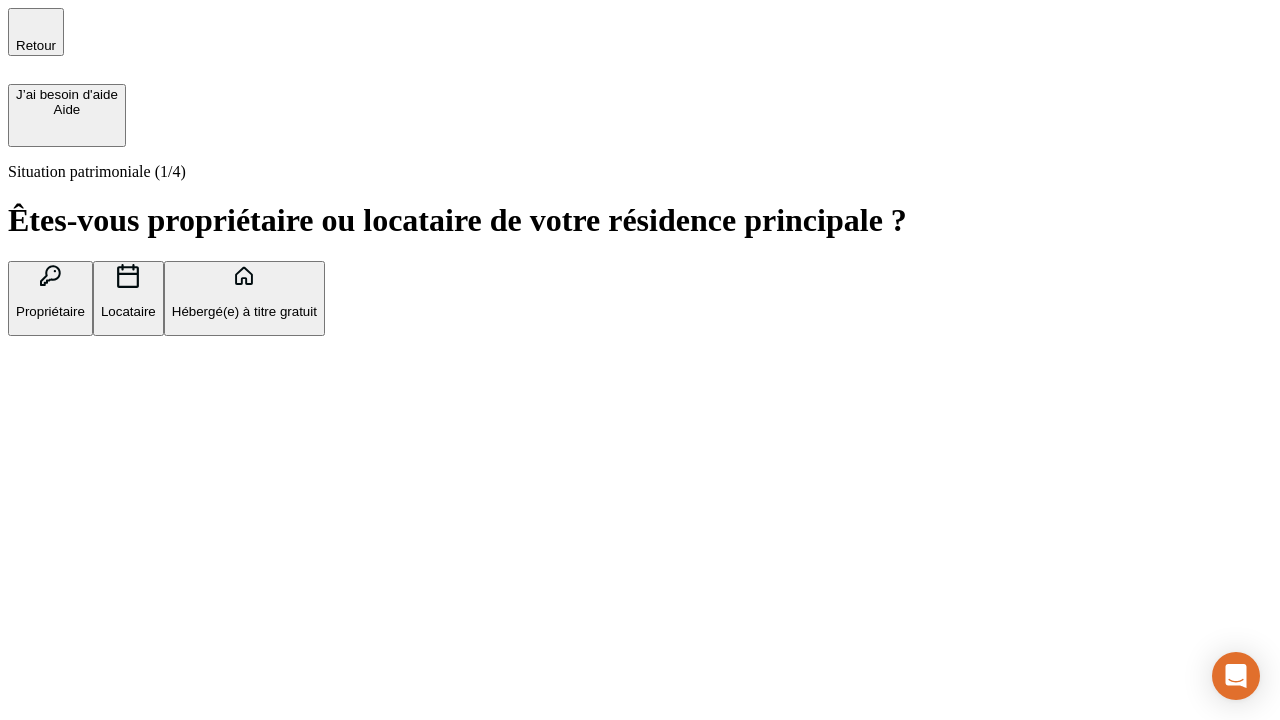 click on "Hébergé(e) à titre gratuit" at bounding box center [244, 311] 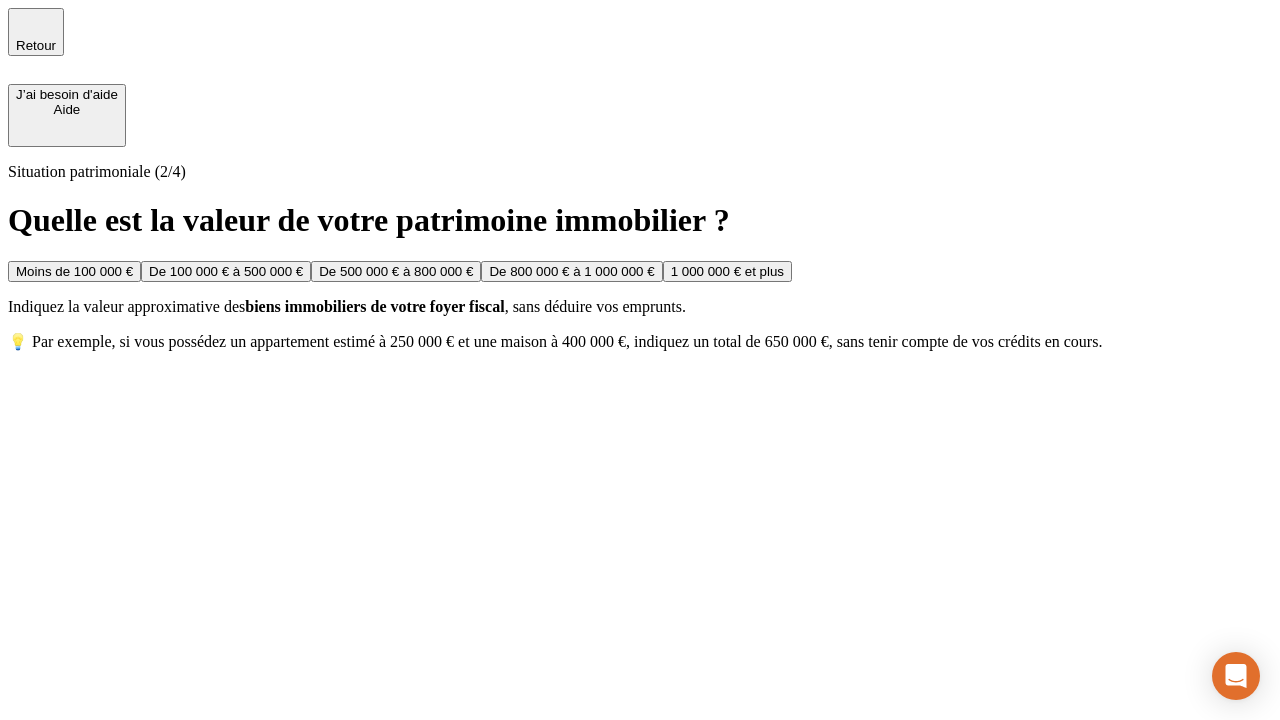 click on "Moins de 100 000 €" at bounding box center [74, 271] 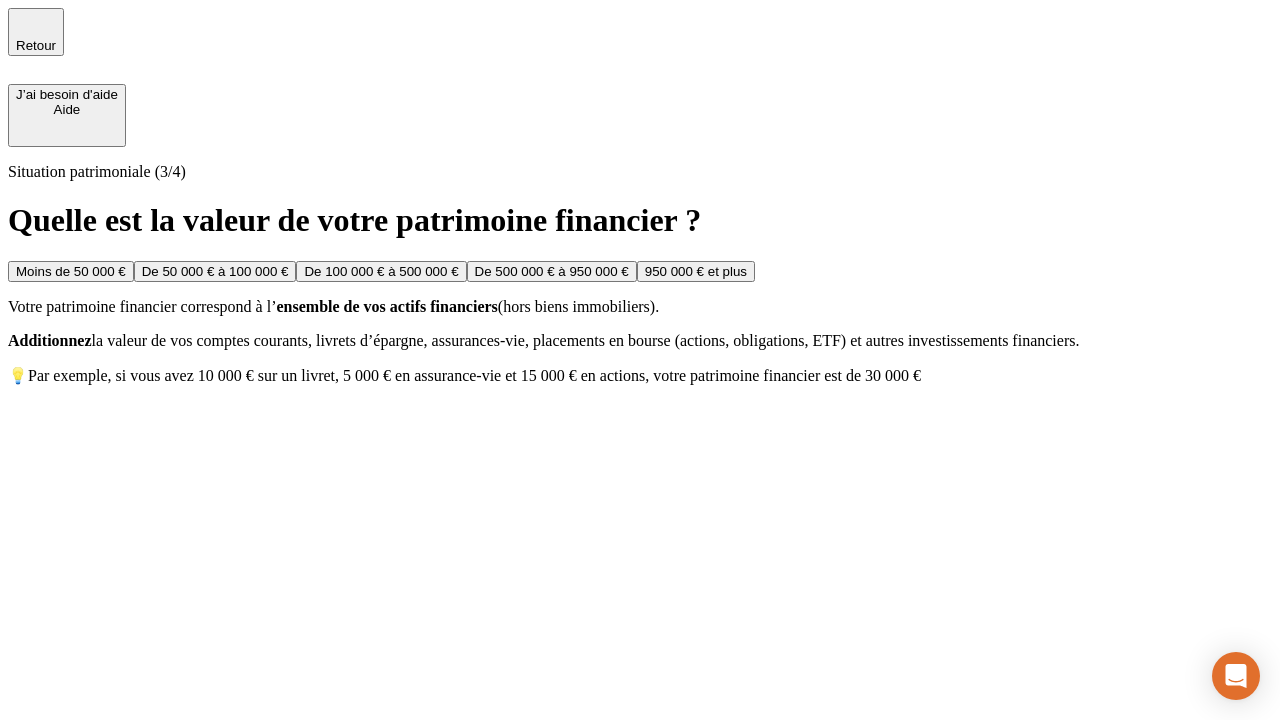 click on "Moins de 50 000 €" at bounding box center (71, 271) 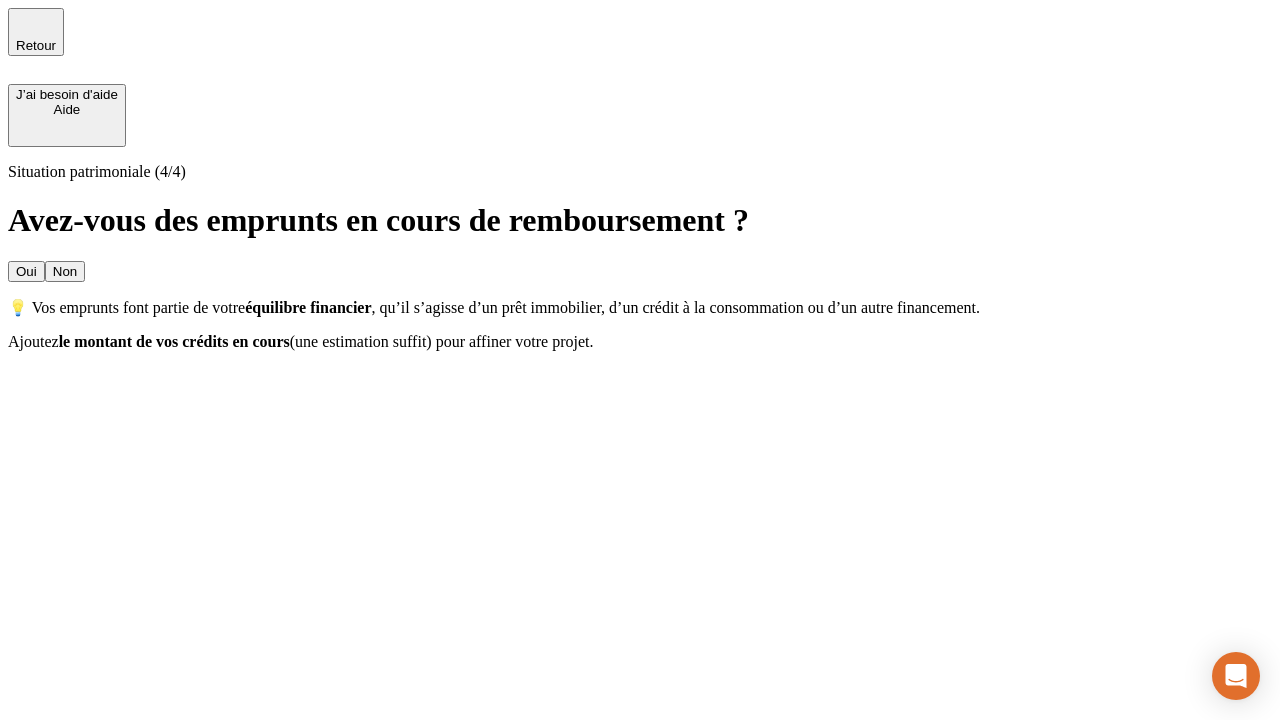 click on "Non" at bounding box center [65, 271] 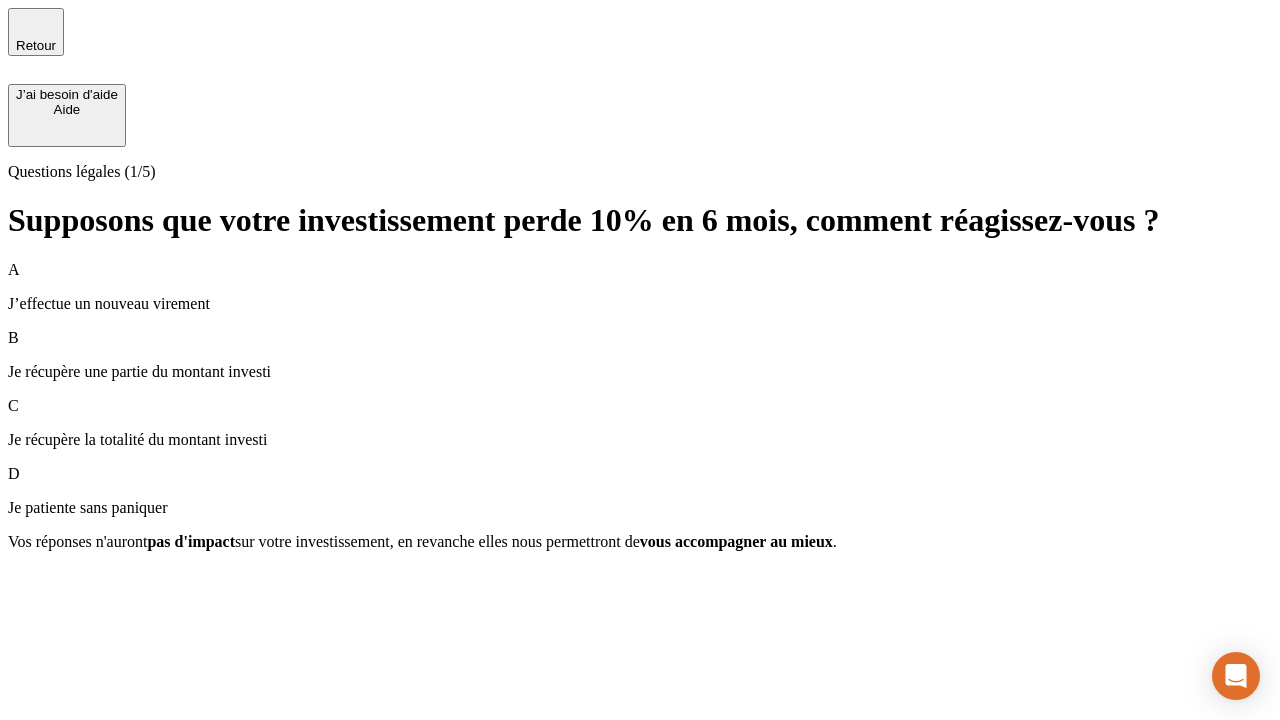 click on "A J’effectue un nouveau virement" at bounding box center [640, 287] 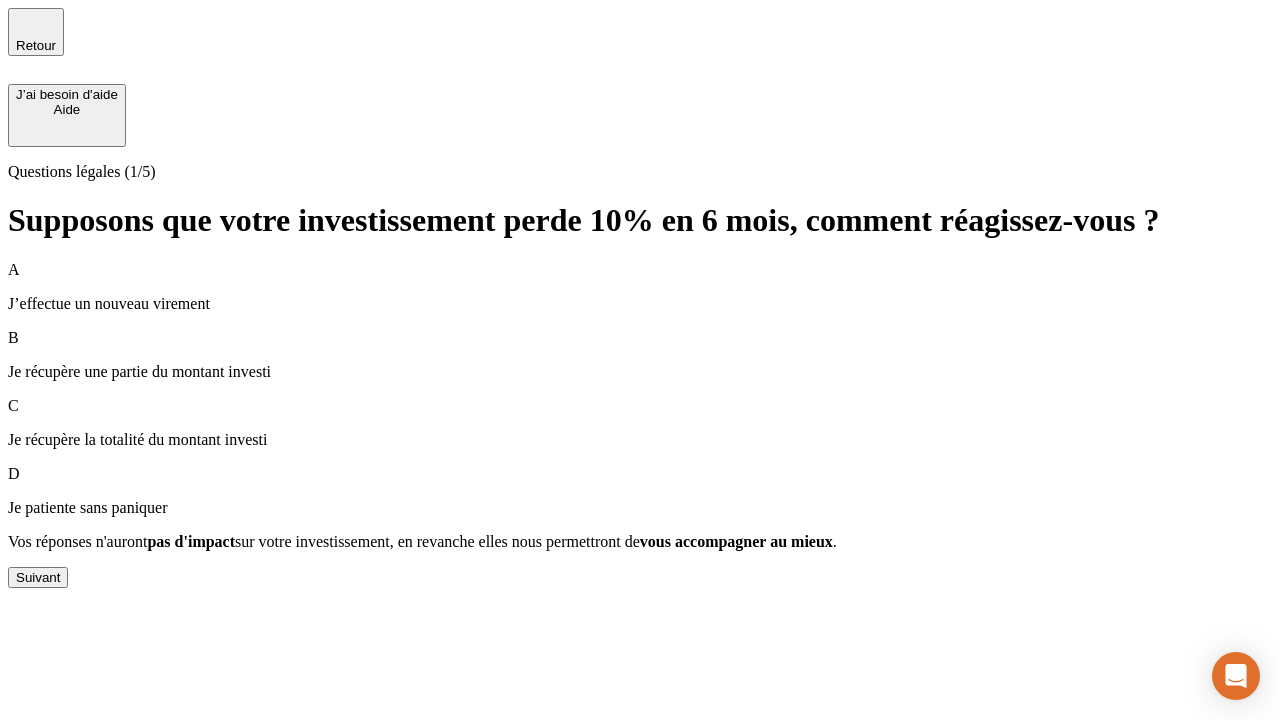 click on "Suivant" at bounding box center (38, 577) 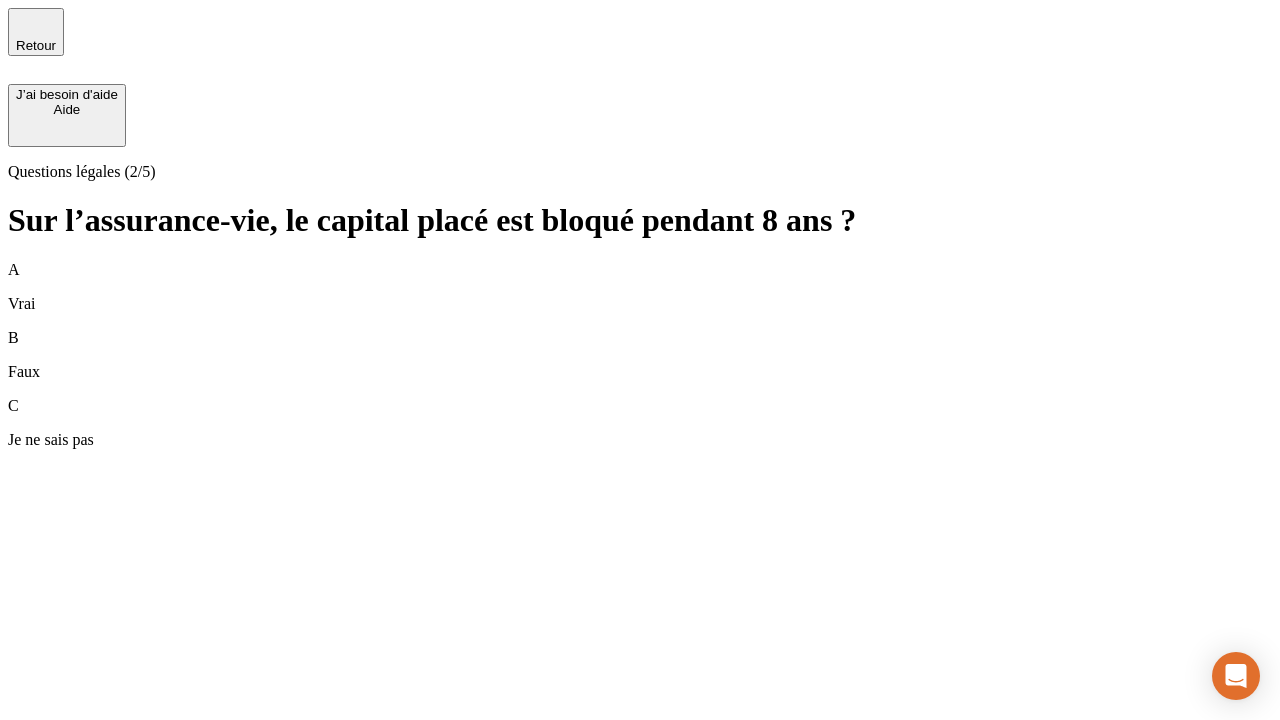 click on "B Faux" at bounding box center (640, 355) 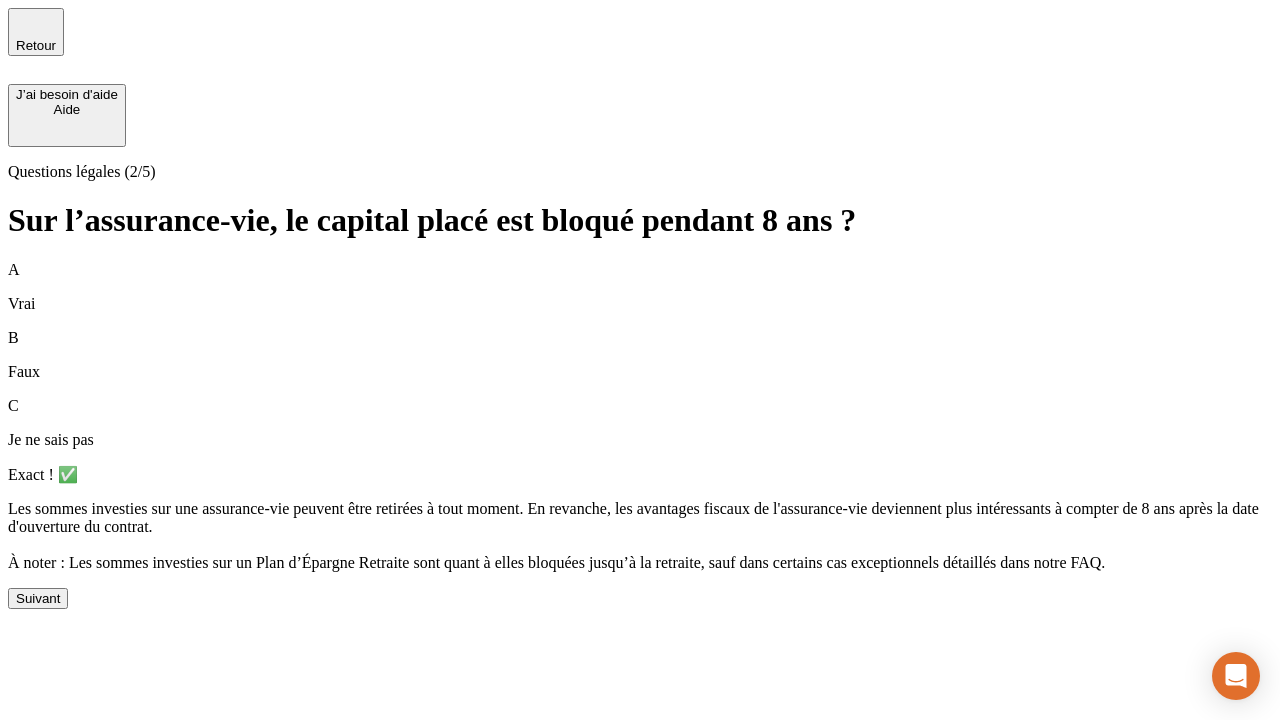 click on "Suivant" at bounding box center [38, 598] 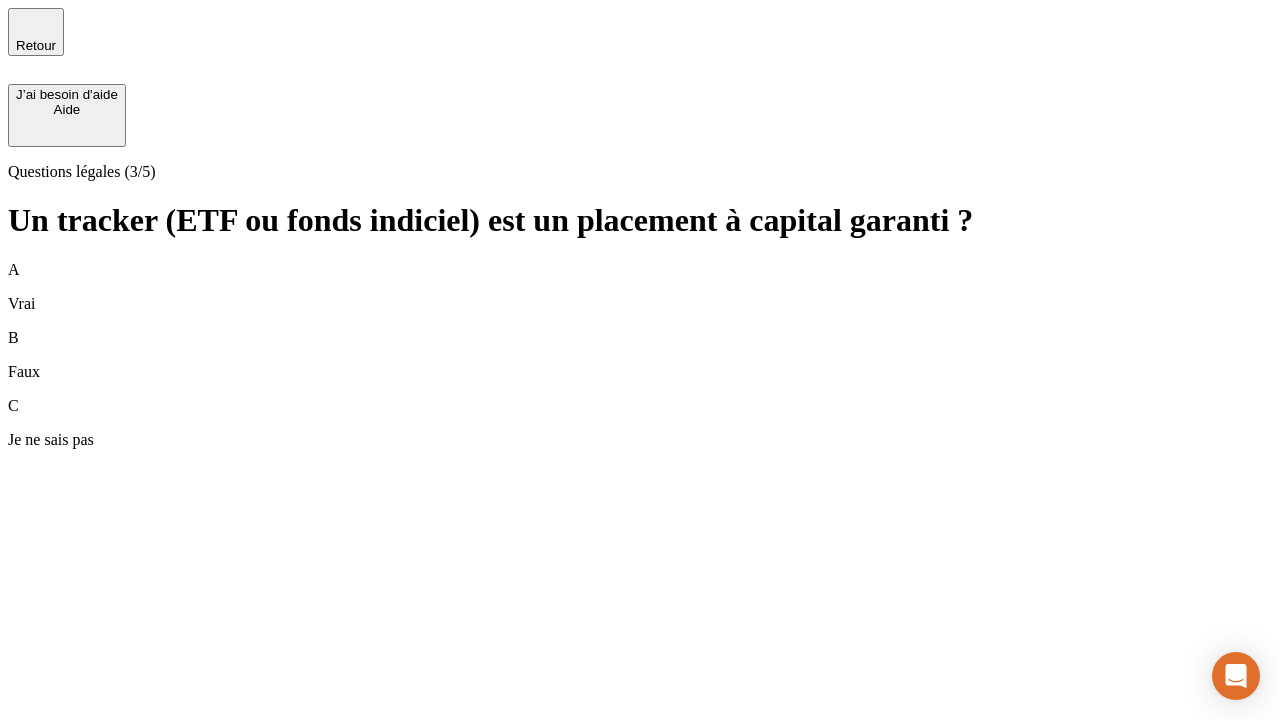 click on "B Faux" at bounding box center (640, 355) 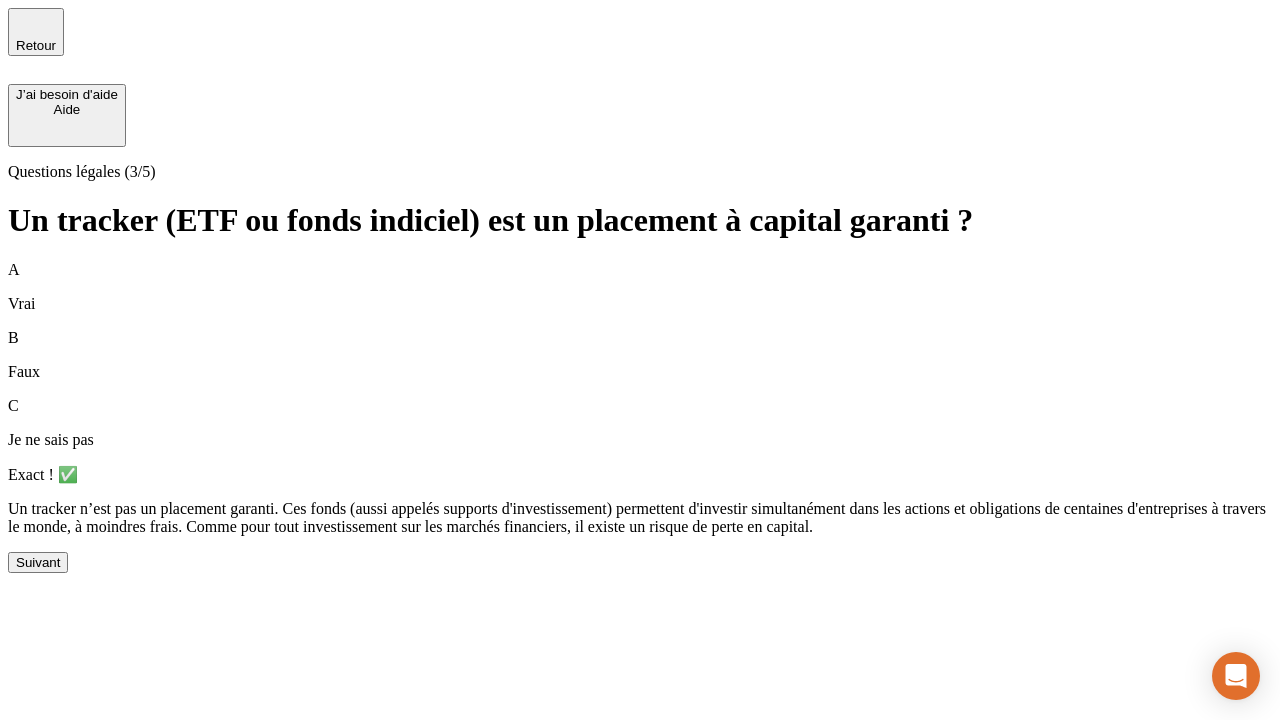 click on "Suivant" at bounding box center (38, 562) 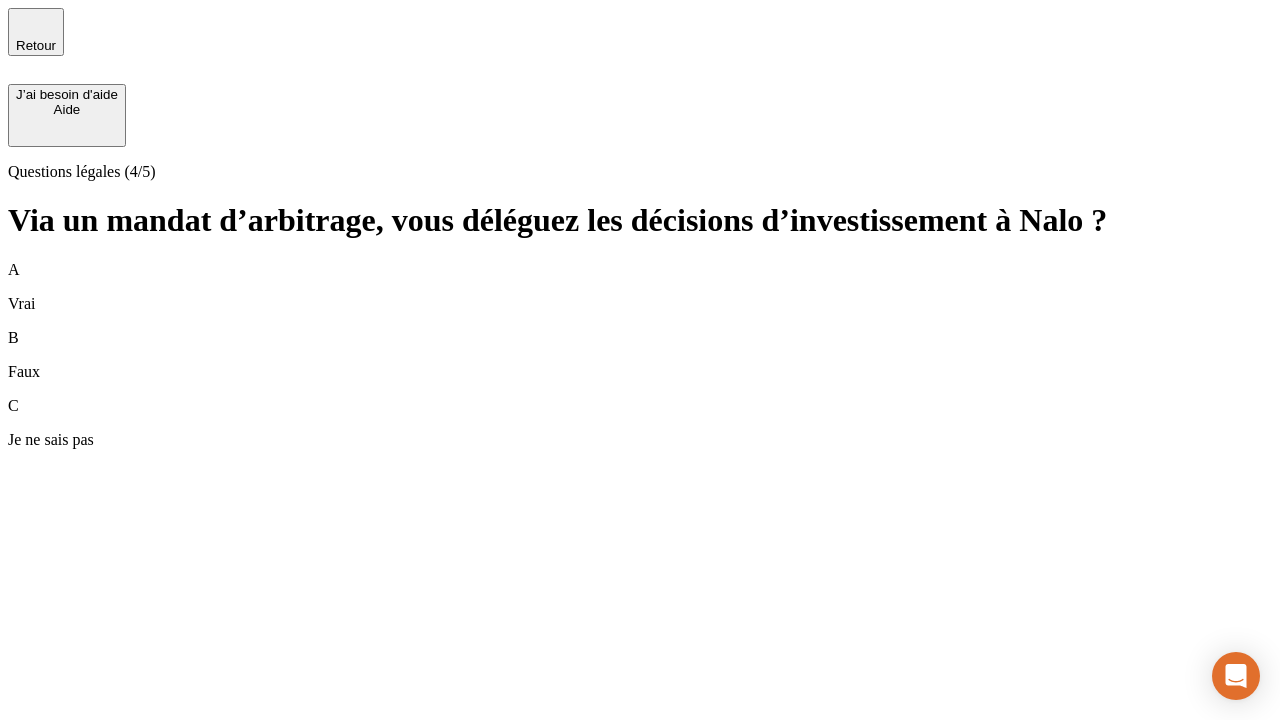 click on "A Vrai" at bounding box center (640, 287) 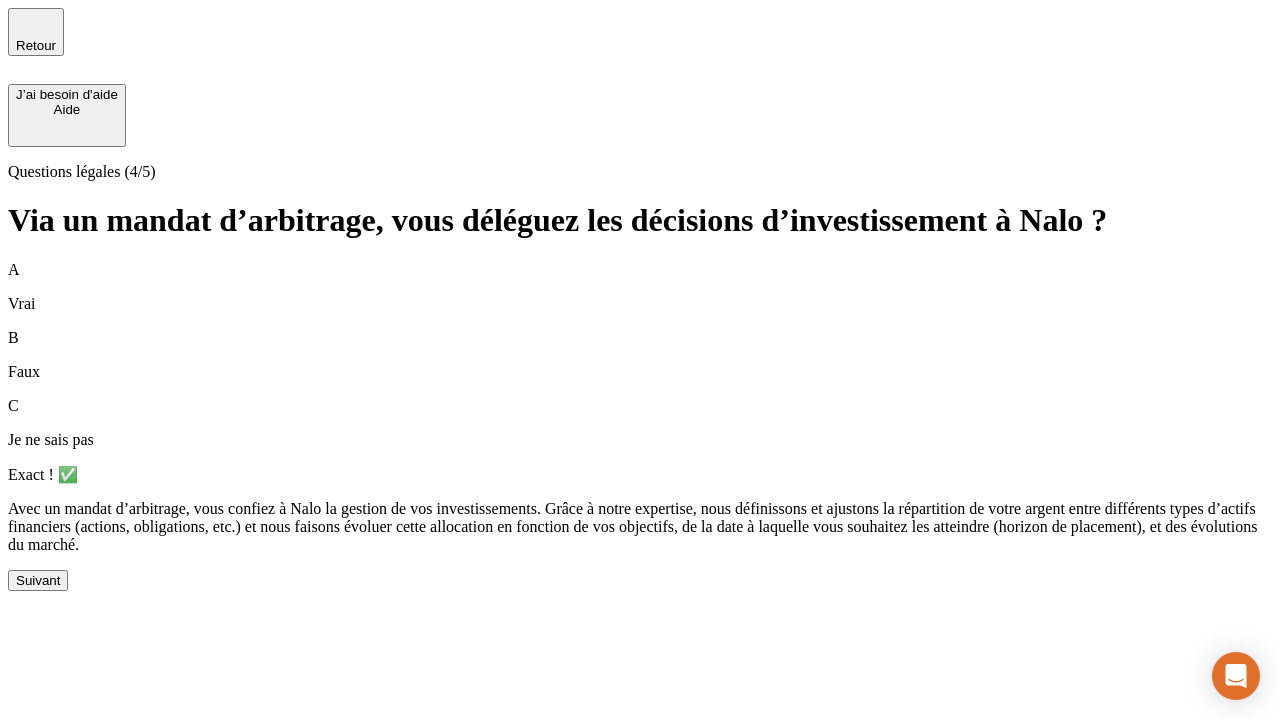 click on "Suivant" at bounding box center [38, 580] 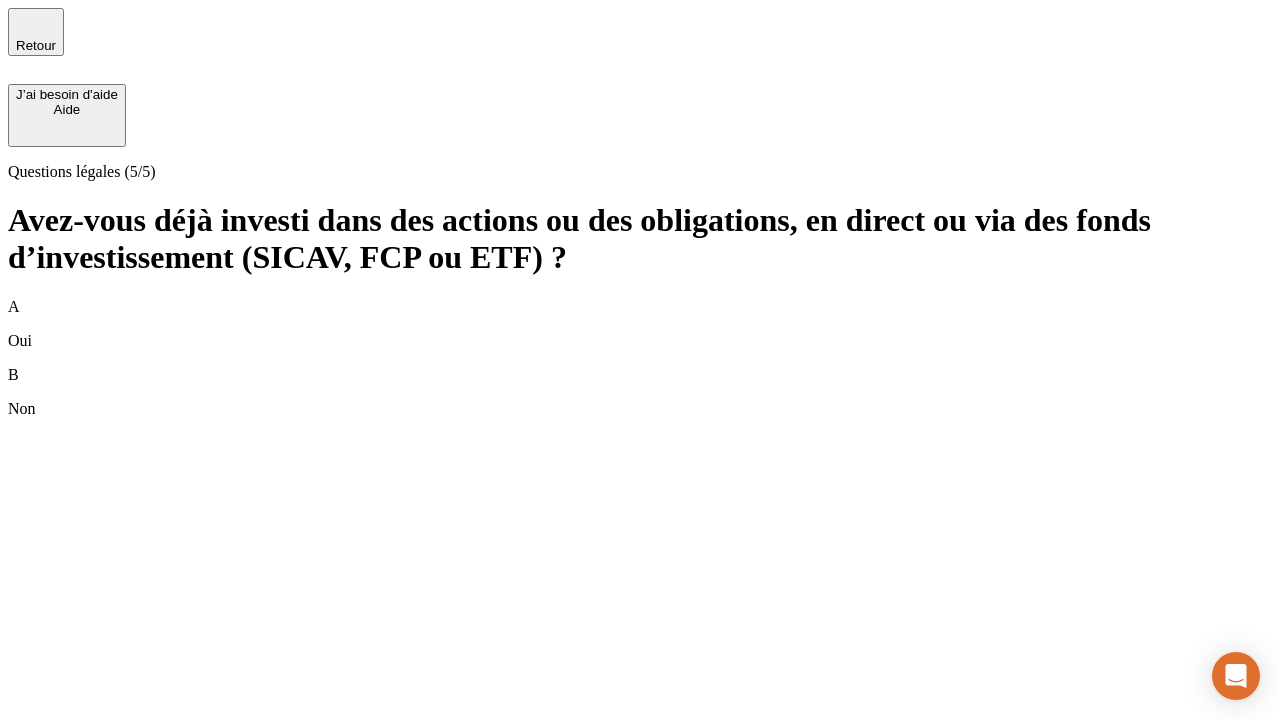click on "B Non" at bounding box center [640, 392] 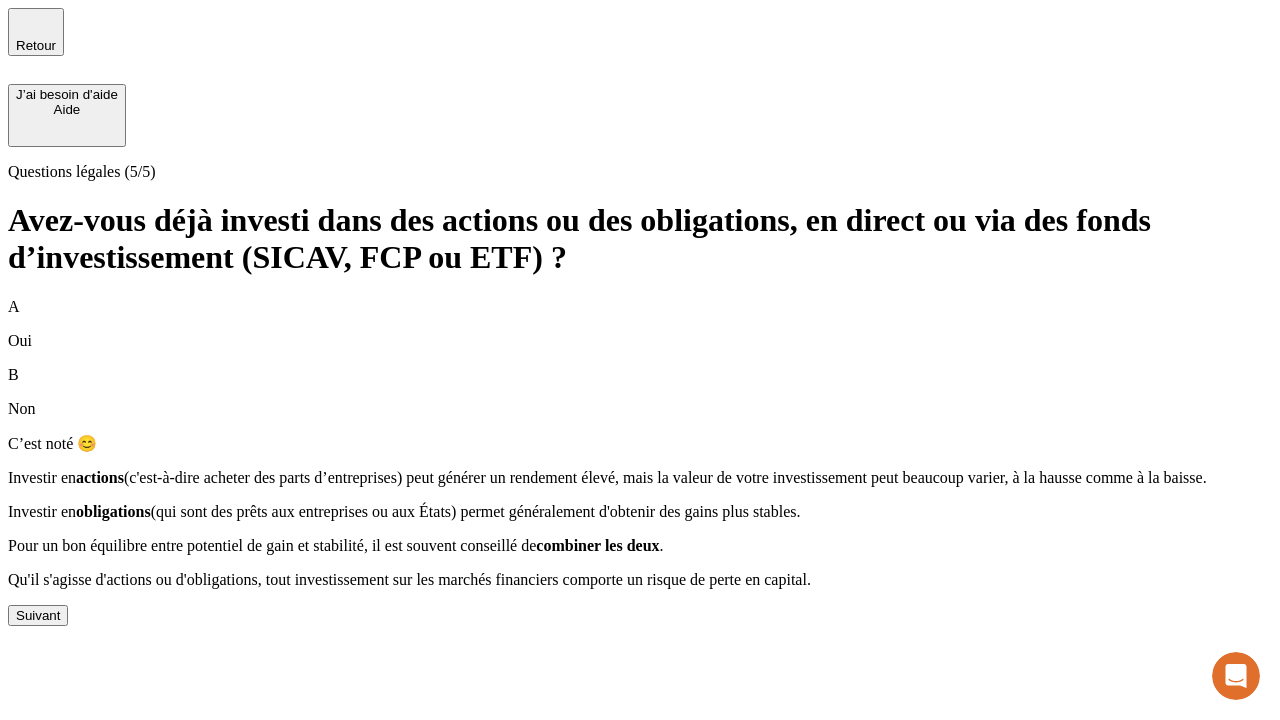 scroll, scrollTop: 0, scrollLeft: 0, axis: both 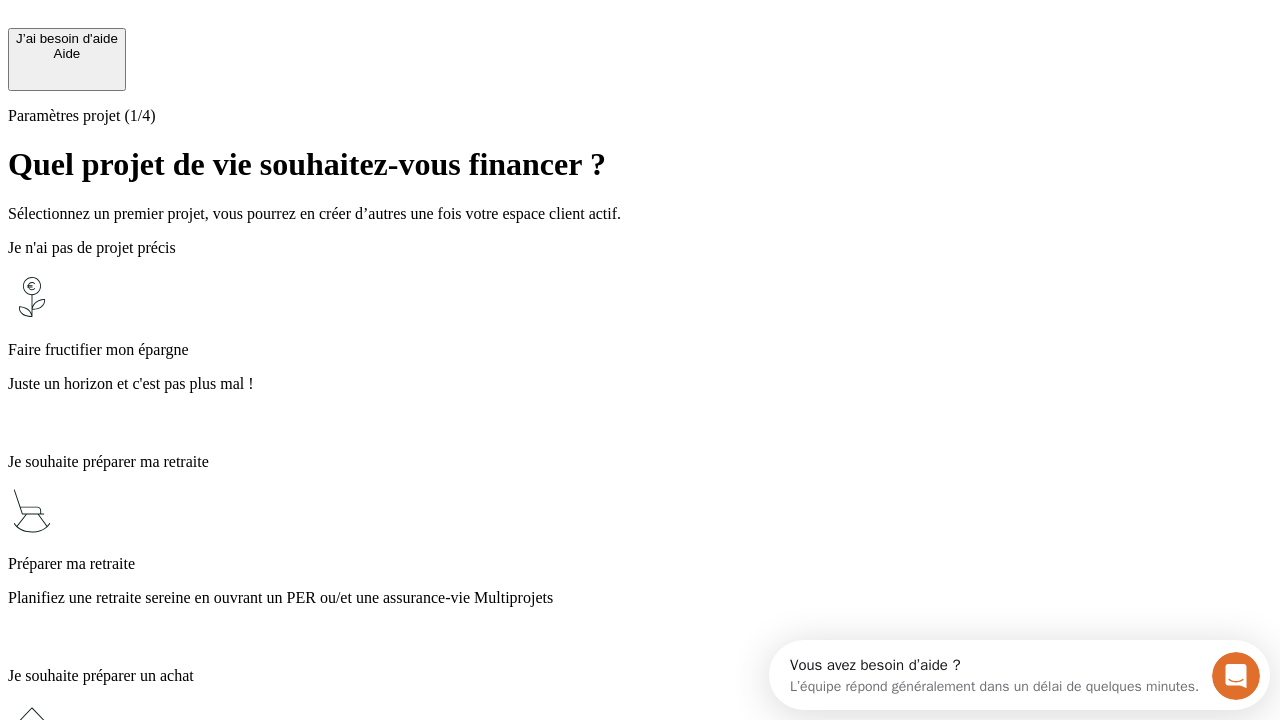 click on "Juste un horizon et c'est pas plus mal !" at bounding box center (640, 384) 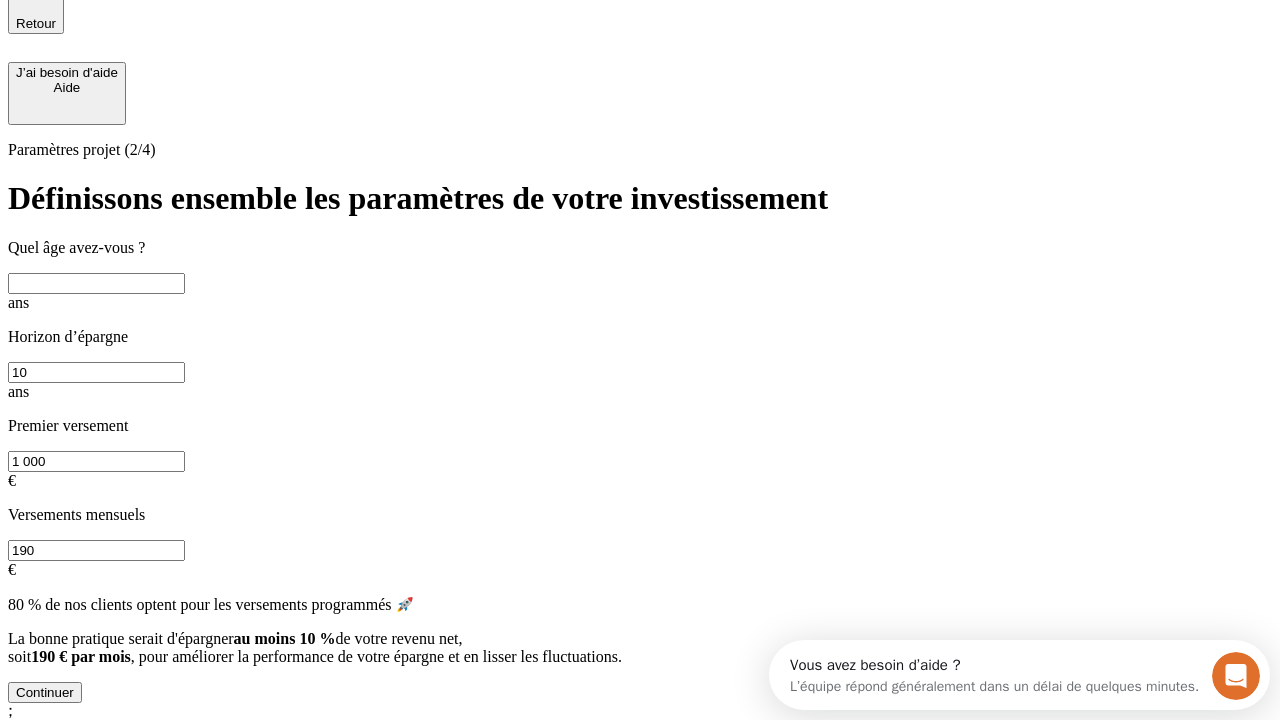 click at bounding box center (96, 283) 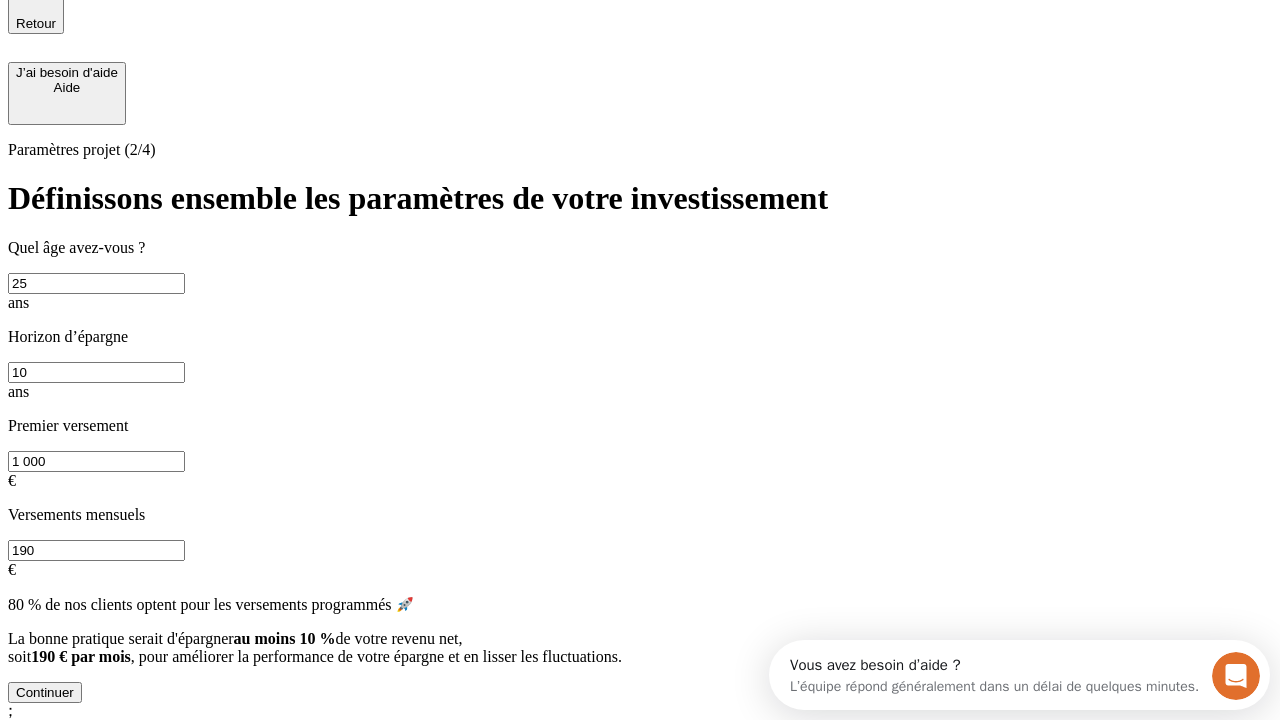 type on "25" 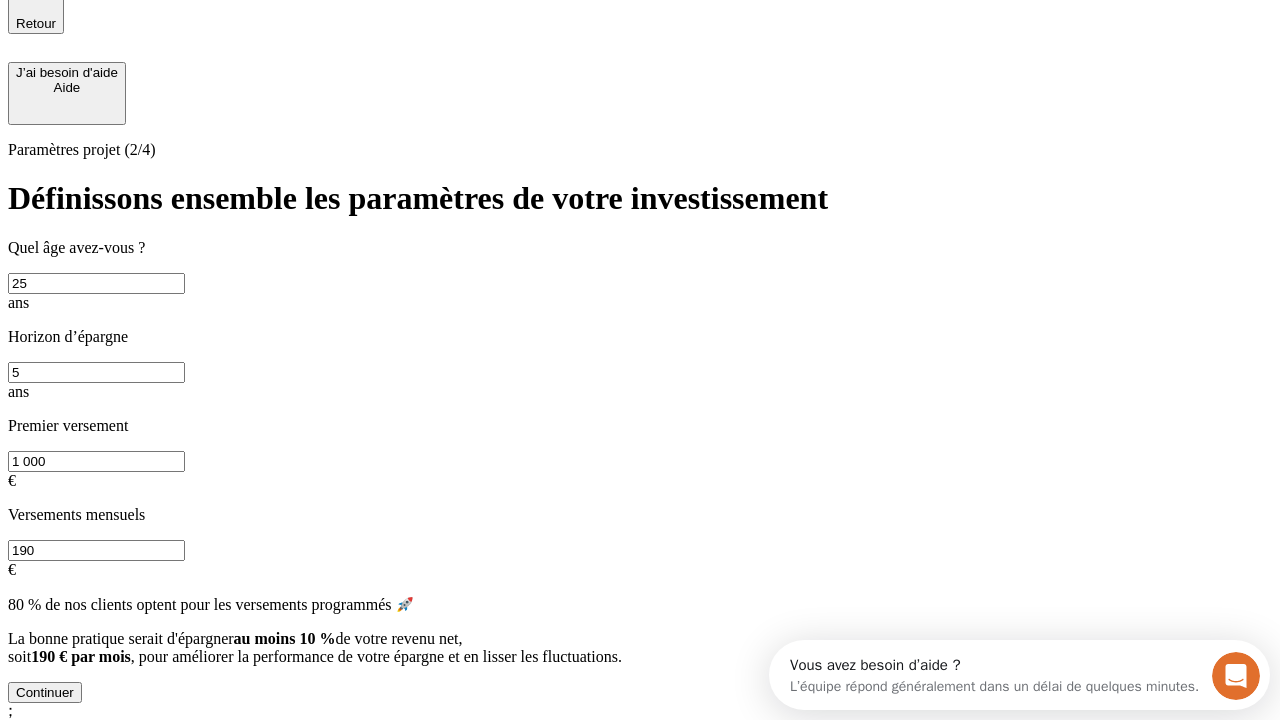 type on "5" 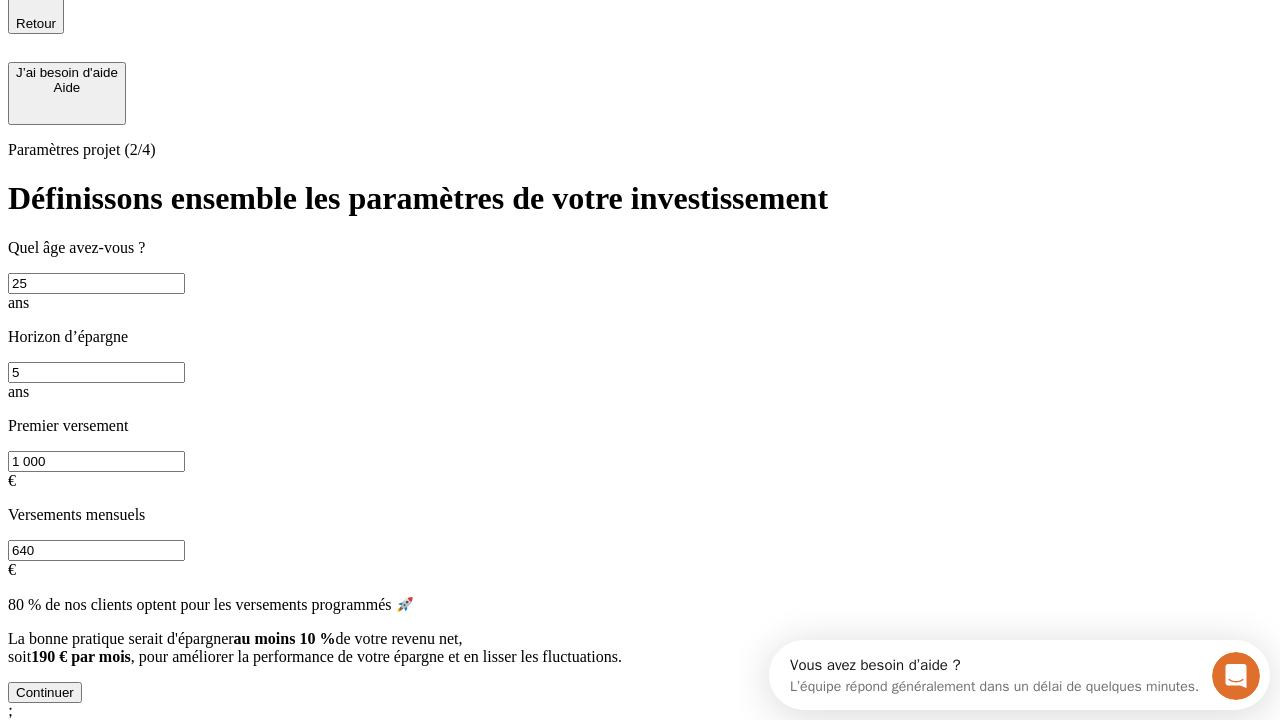 type on "640" 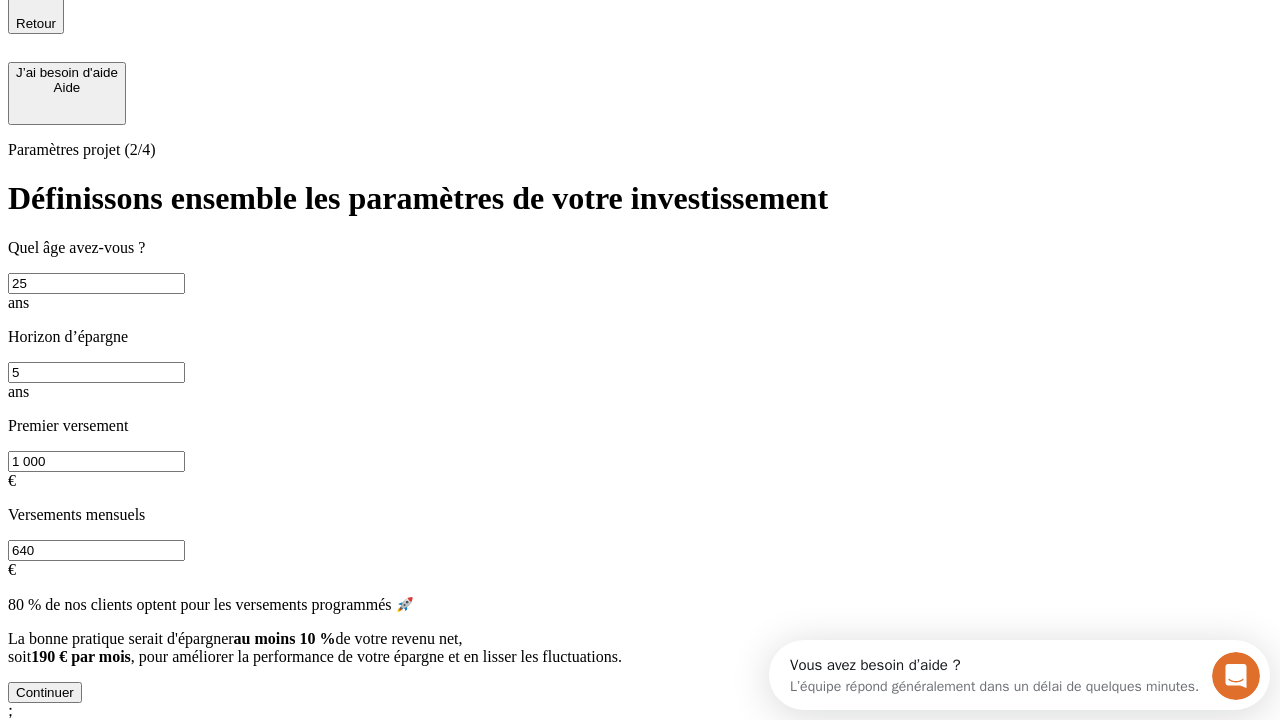 scroll, scrollTop: 0, scrollLeft: 0, axis: both 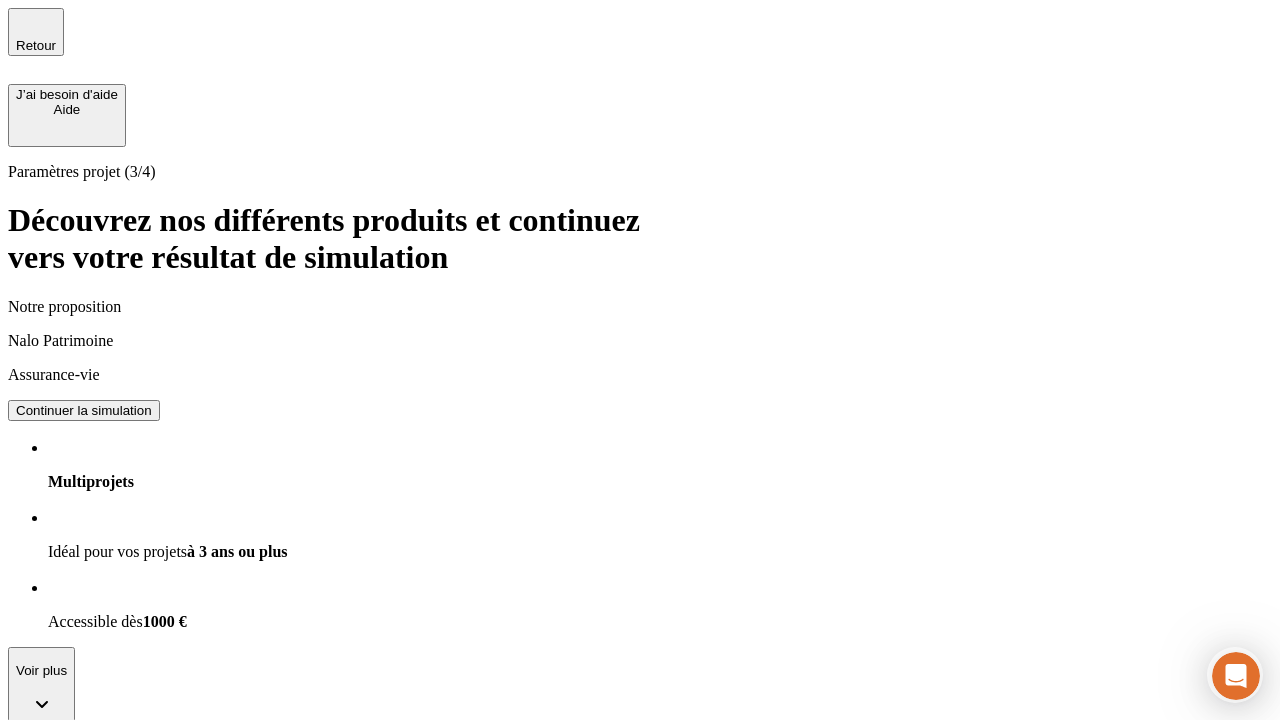 click on "Continuer la simulation" at bounding box center [84, 928] 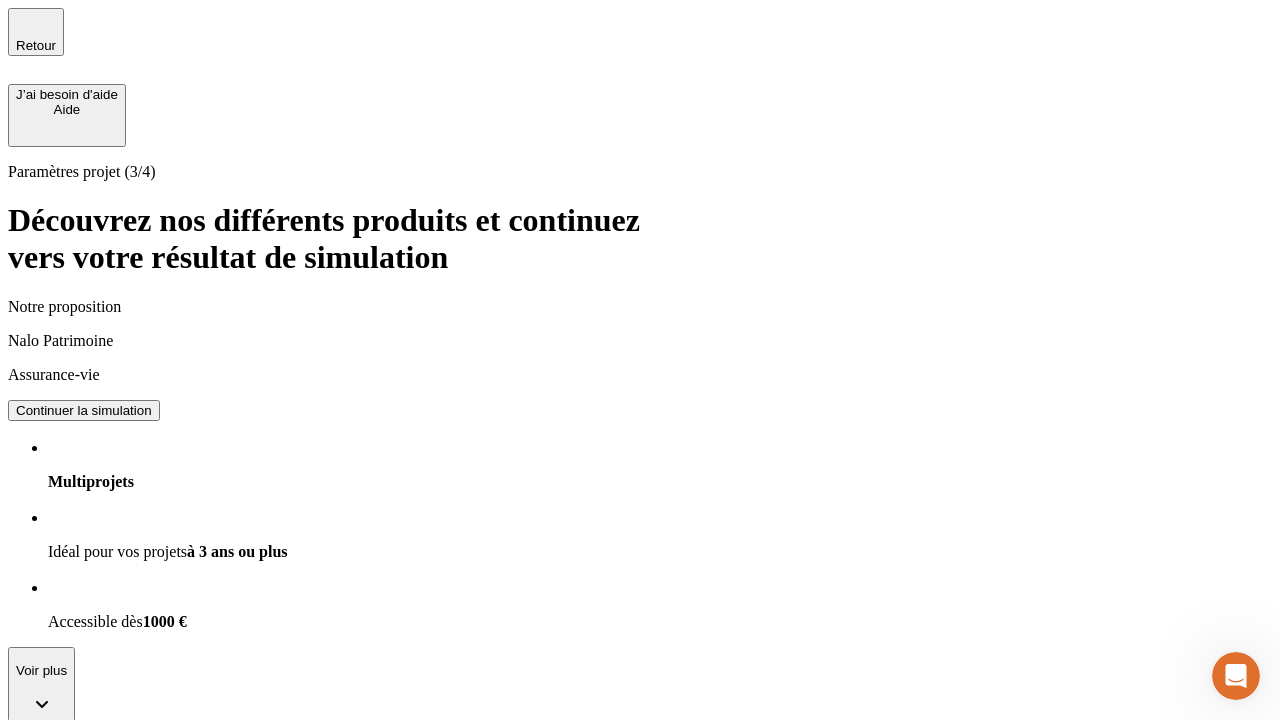 click on "Valider et continuer" at bounding box center [73, 2182] 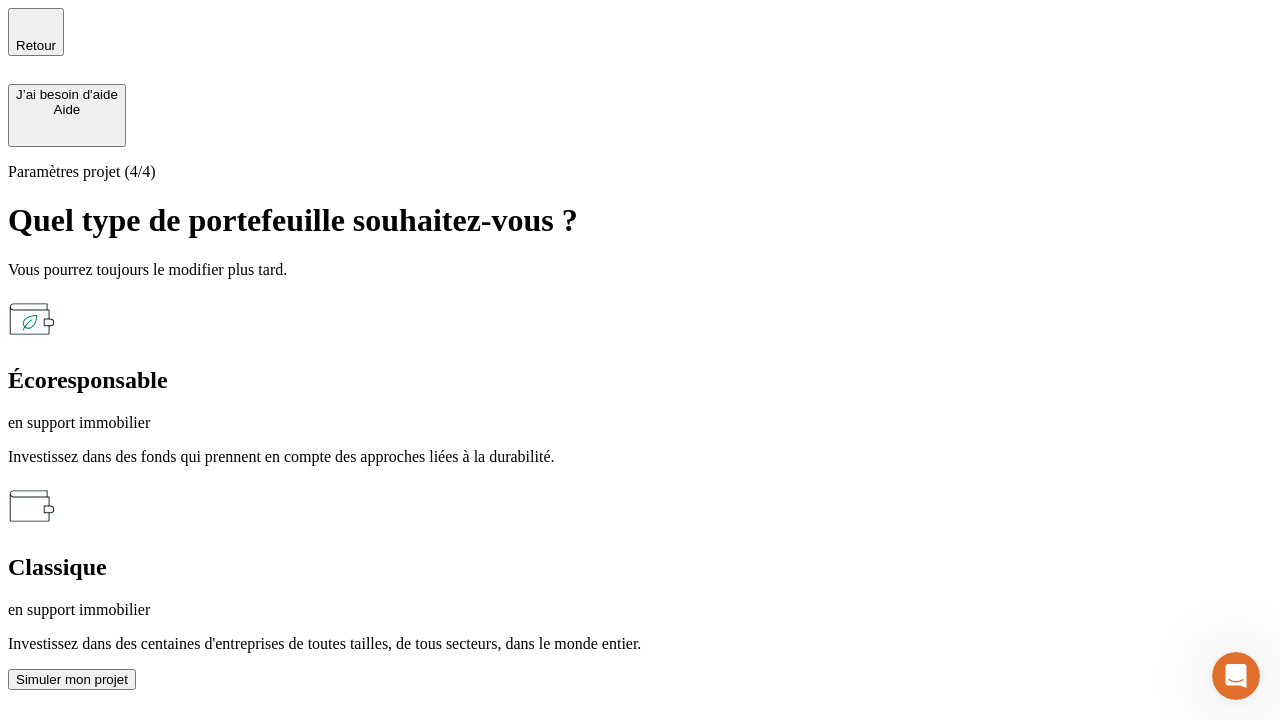 click on "en support immobilier" at bounding box center [640, 610] 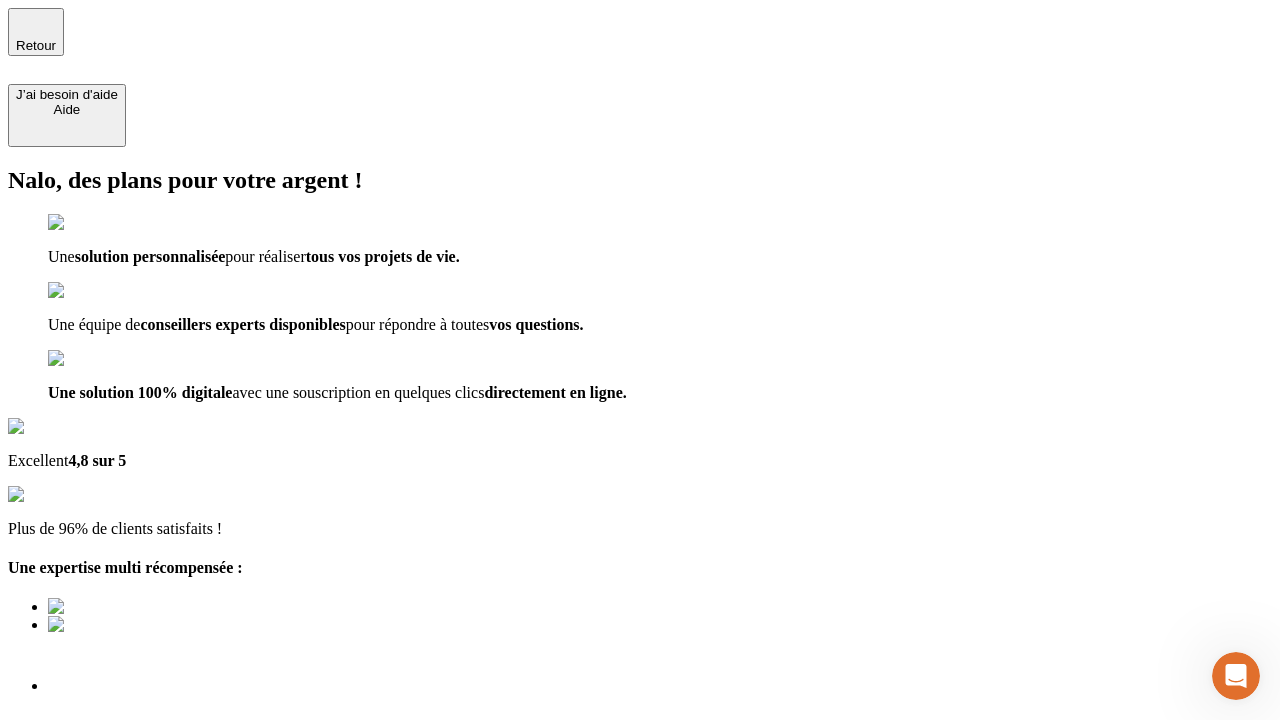 click on "Découvrir ma simulation" at bounding box center [87, 924] 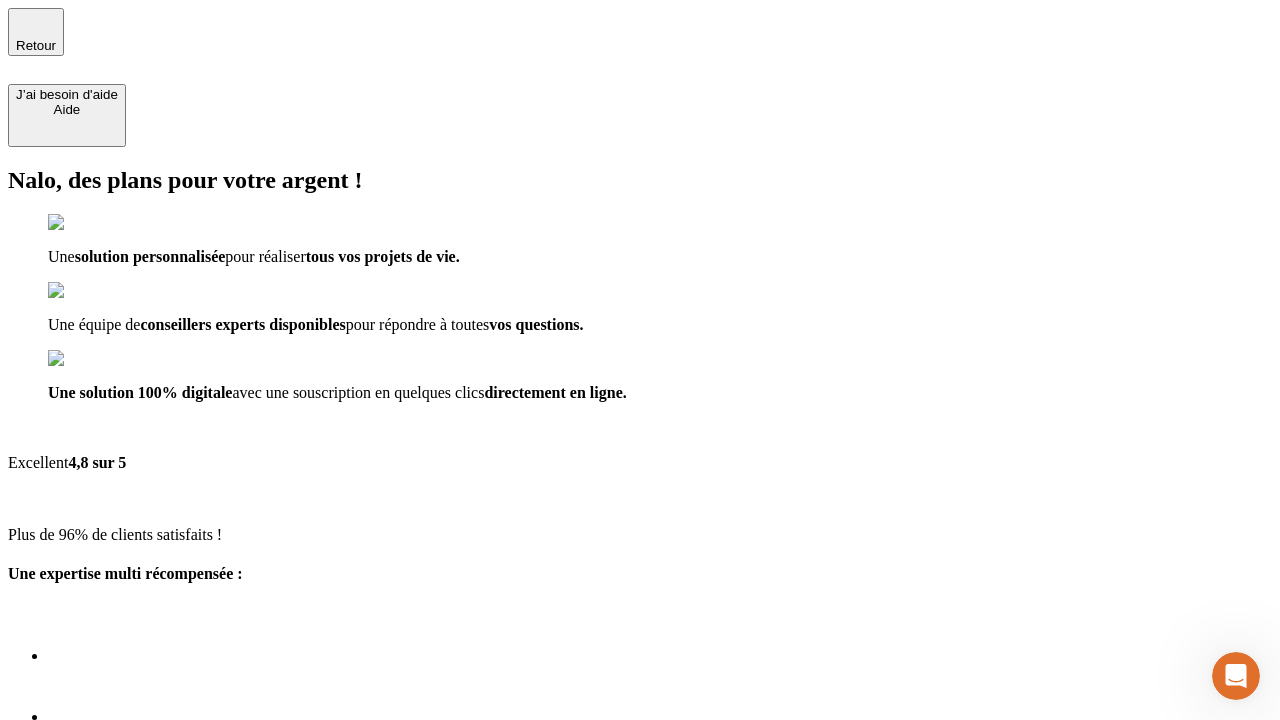 type on "example-email@example.com" 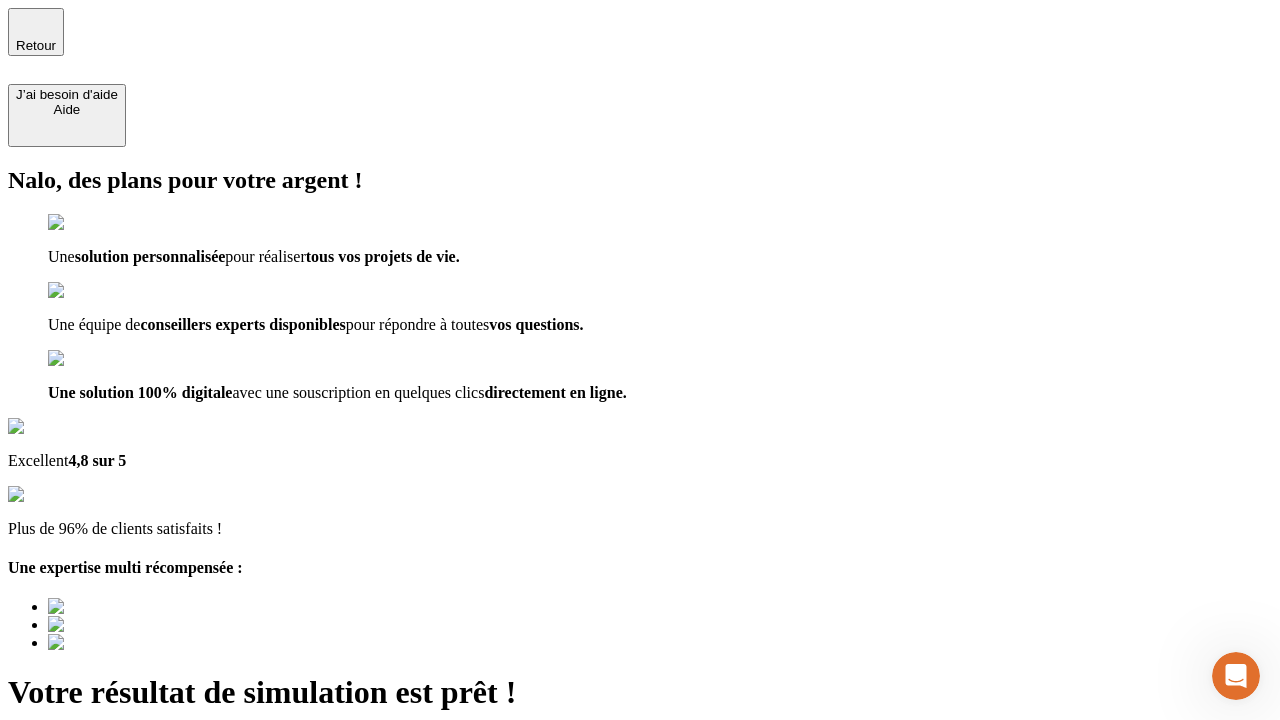 click on "Découvrir ma simulation" at bounding box center (87, 881) 